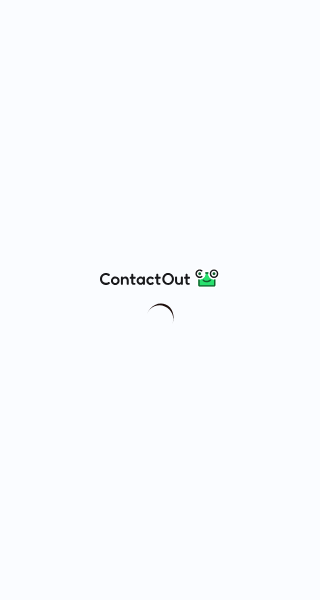 scroll, scrollTop: 0, scrollLeft: 0, axis: both 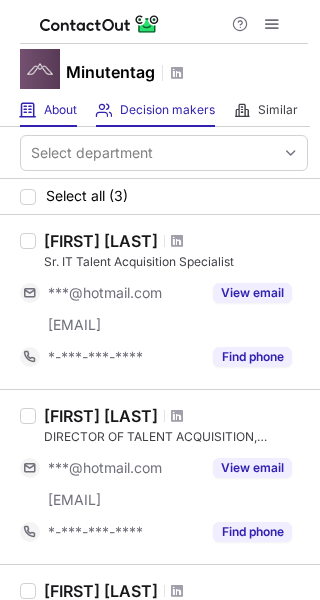 click on "About About Company" at bounding box center [48, 110] 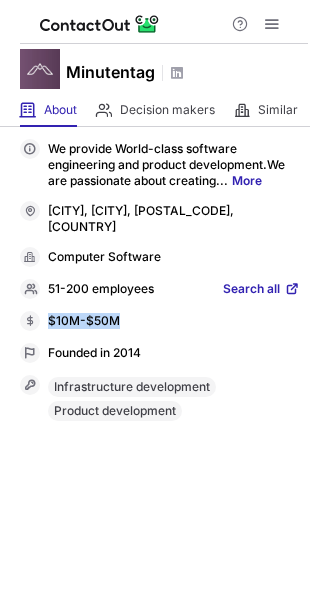 drag, startPoint x: 135, startPoint y: 315, endPoint x: 47, endPoint y: 327, distance: 88.814415 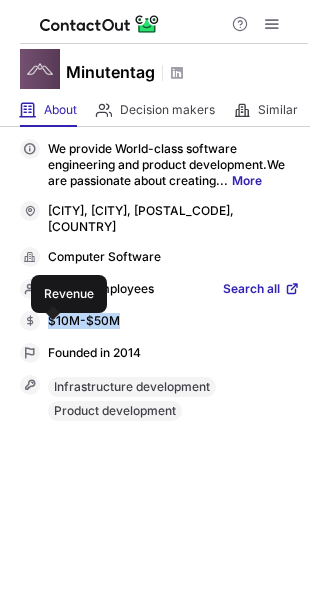 copy on "$10M-$50M" 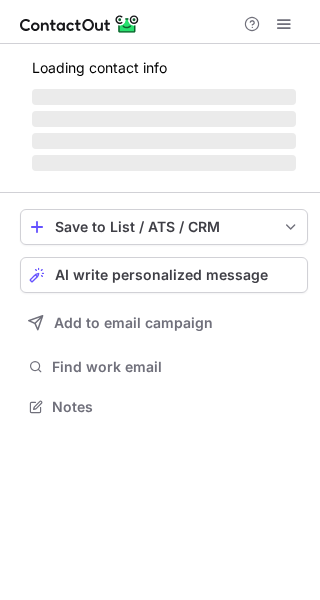 scroll, scrollTop: 0, scrollLeft: 0, axis: both 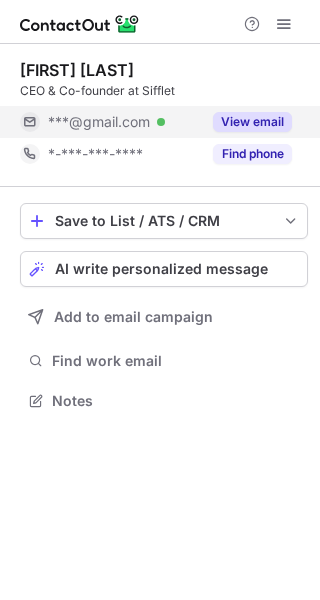 click on "View email" at bounding box center (252, 122) 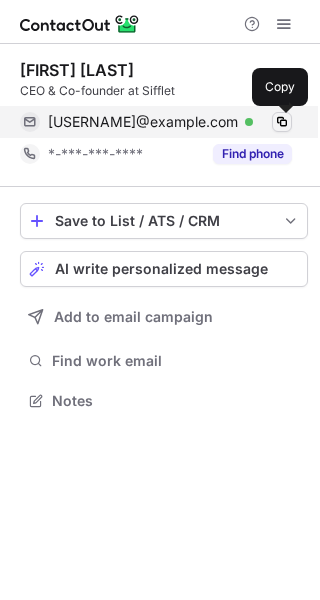click at bounding box center (282, 122) 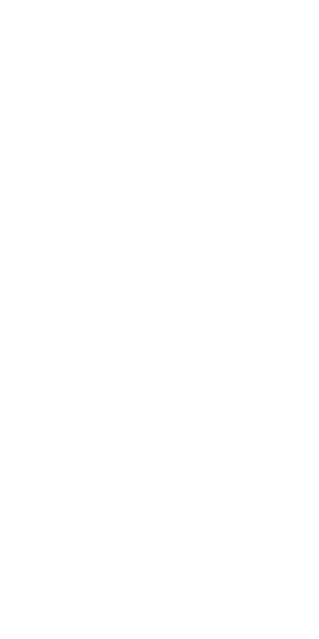 scroll, scrollTop: 0, scrollLeft: 0, axis: both 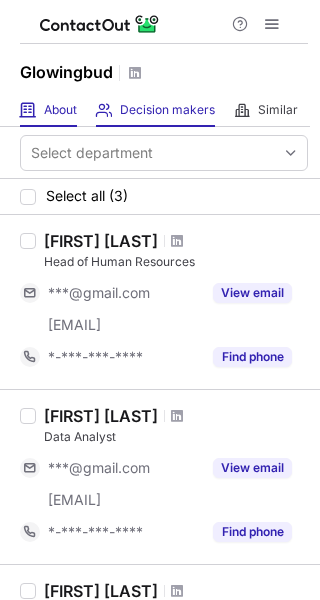 click on "Glowingbud About About Company Decision makers View Employees Similar Similar Companies Select department Select all (3) Pravin Andhale Head of Human Resources ***@gmail.com ***@glowingbud.com View email *-***-***-**** Find phone Sagar Jagdhane Data Analyst ***@gmail.com ***@telna.com View email *-***-***-**** Find phone Shekhar Tad Chief Financial Officer ***@gmail.com ***@glowingbud.com View email *-***-***-**** Find phone Looking for more prospects? 👀 Try prospecting with our search portal to find more employees. Continue on Search Portal" at bounding box center [160, 300] 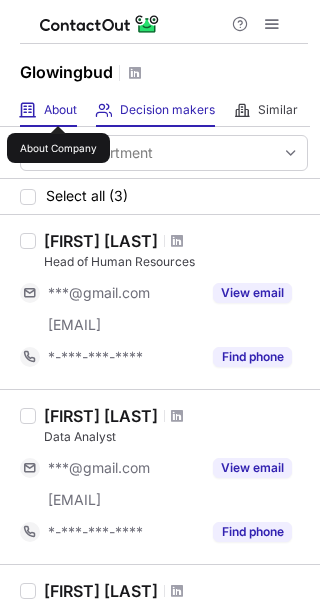 click on "About" at bounding box center (60, 110) 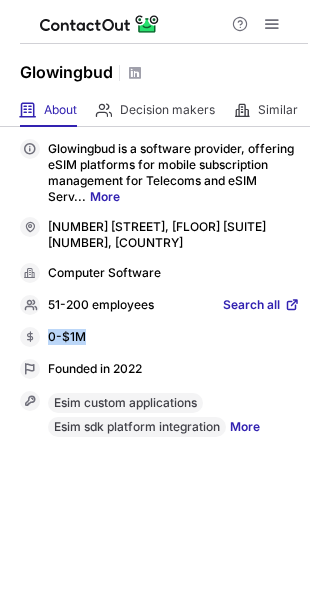 drag, startPoint x: 93, startPoint y: 314, endPoint x: 48, endPoint y: 325, distance: 46.32494 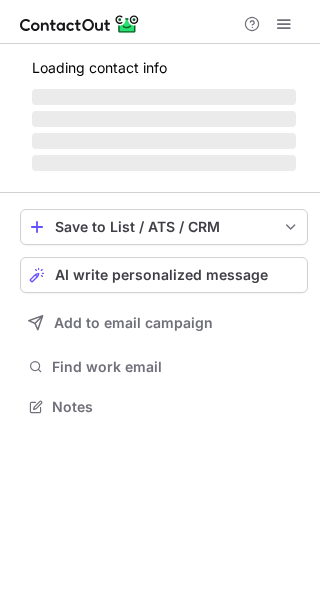 scroll, scrollTop: 0, scrollLeft: 0, axis: both 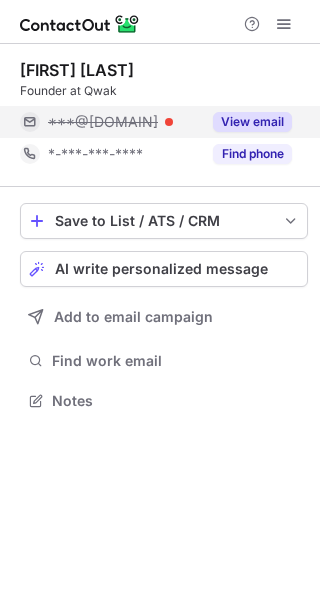 click on "View email" at bounding box center [252, 122] 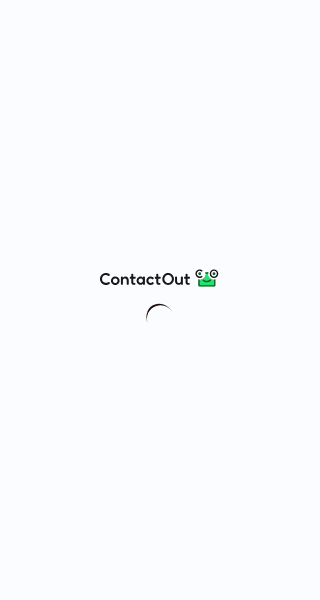 scroll, scrollTop: 0, scrollLeft: 0, axis: both 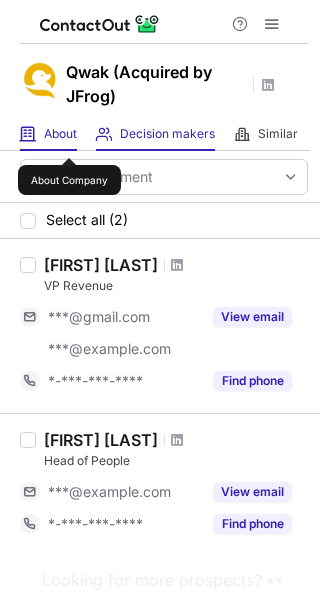 click on "About" at bounding box center (60, 134) 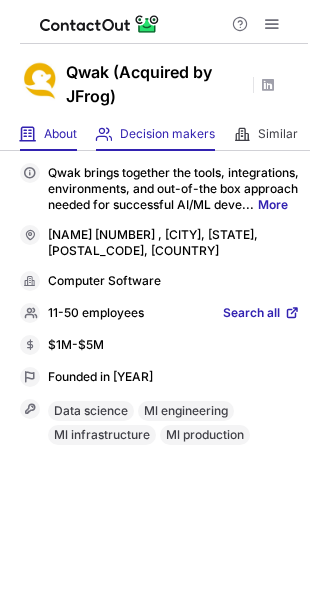 click on "Decision makers View Employees" at bounding box center (155, 134) 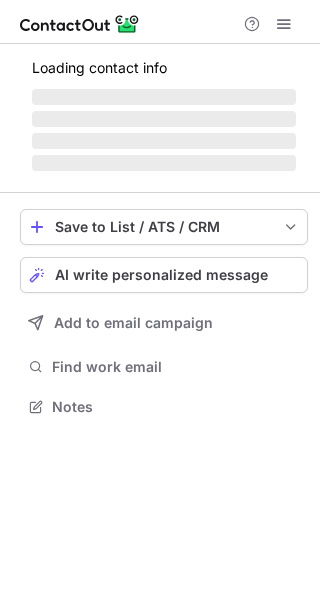 scroll, scrollTop: 0, scrollLeft: 0, axis: both 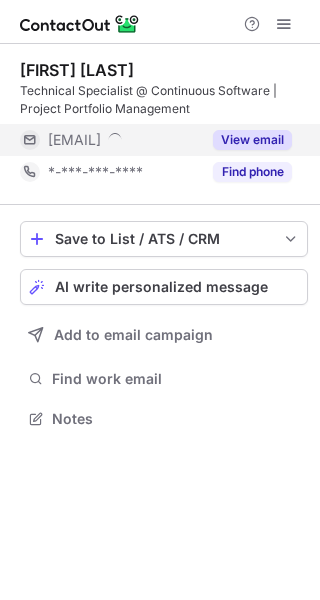 click on "View email" at bounding box center [252, 140] 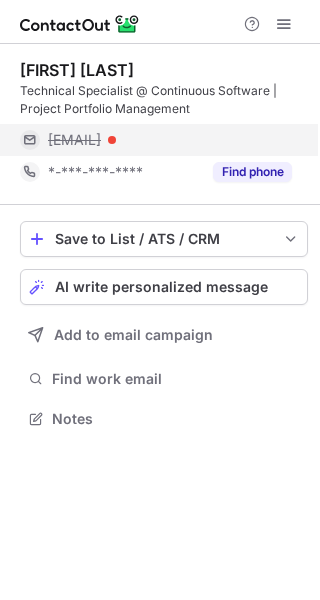 click at bounding box center (112, 140) 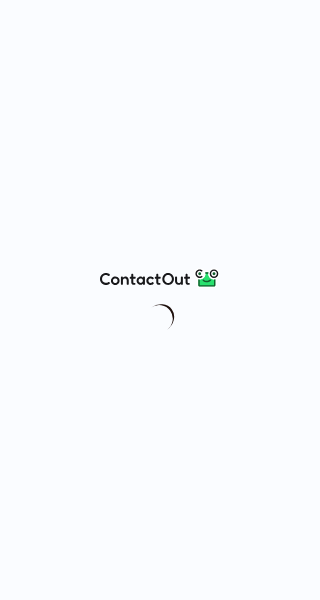 scroll, scrollTop: 0, scrollLeft: 0, axis: both 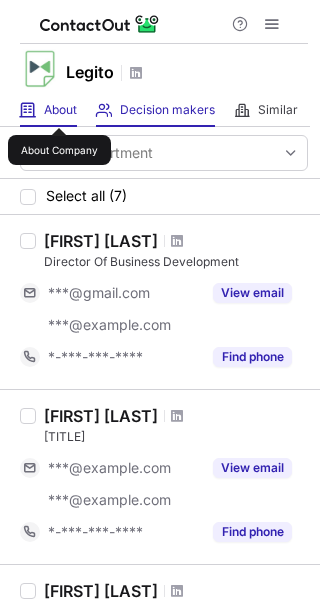 click on "About" at bounding box center [60, 110] 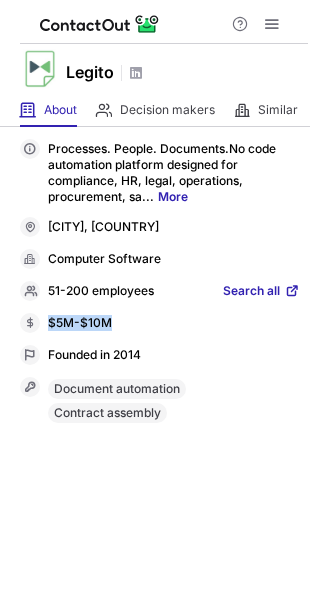 drag, startPoint x: 125, startPoint y: 316, endPoint x: 50, endPoint y: 315, distance: 75.00667 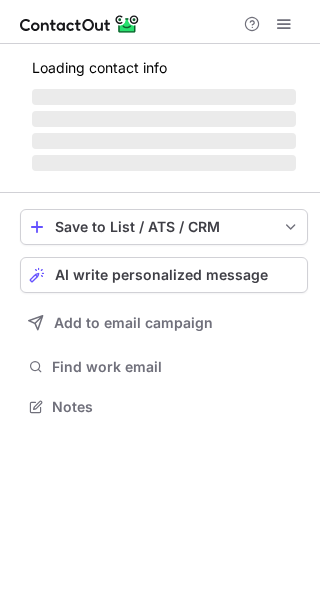 scroll, scrollTop: 0, scrollLeft: 0, axis: both 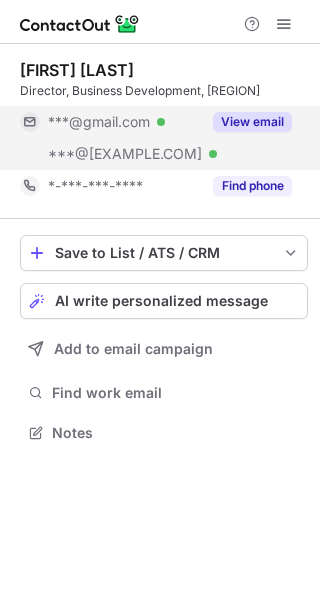 click on "View email" at bounding box center (246, 122) 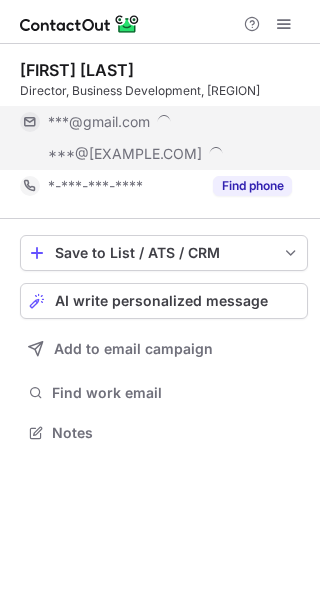 click on "***@gmail.com" at bounding box center [170, 122] 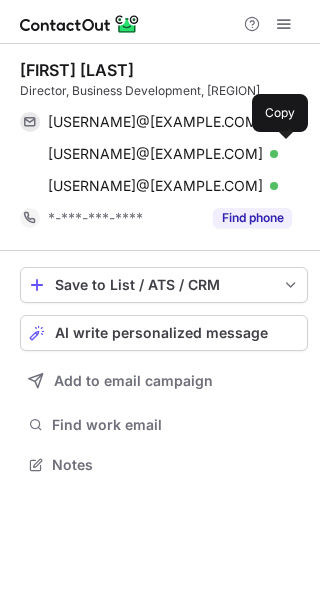 scroll, scrollTop: 10, scrollLeft: 10, axis: both 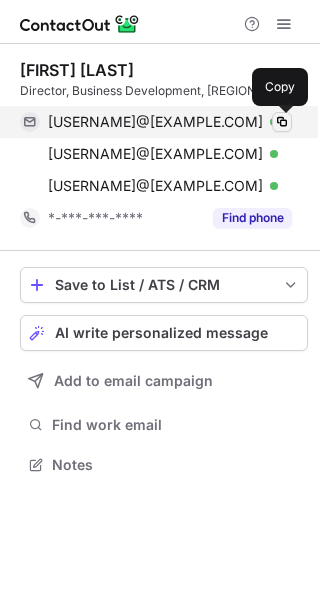 click at bounding box center [282, 122] 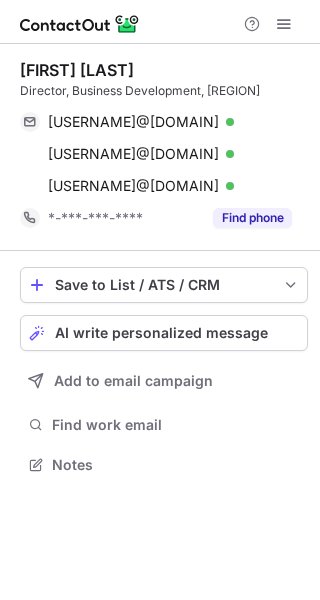 scroll, scrollTop: 0, scrollLeft: 0, axis: both 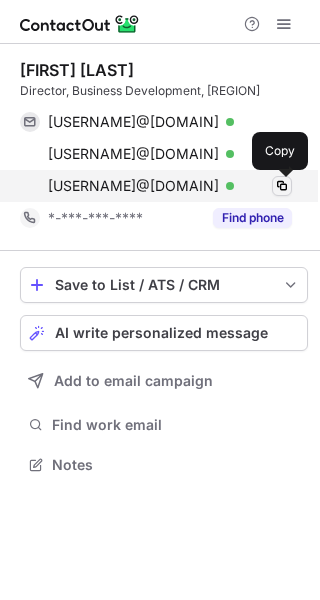 click at bounding box center [282, 186] 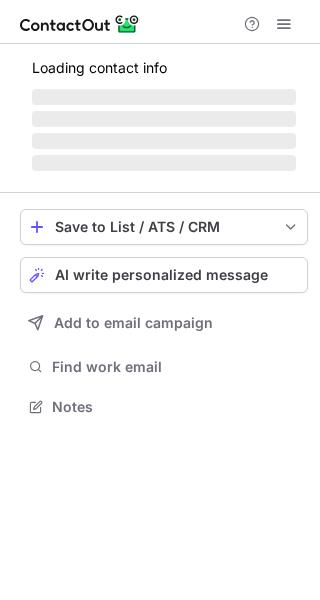 scroll, scrollTop: 0, scrollLeft: 0, axis: both 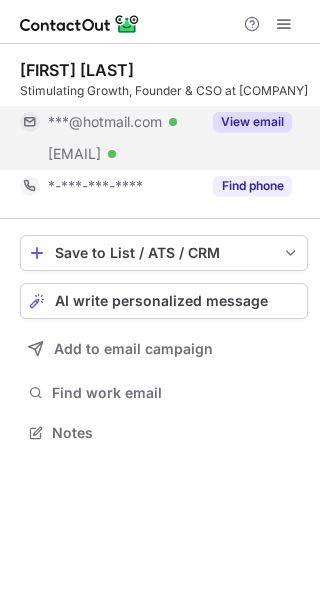 click on "View email" at bounding box center [252, 122] 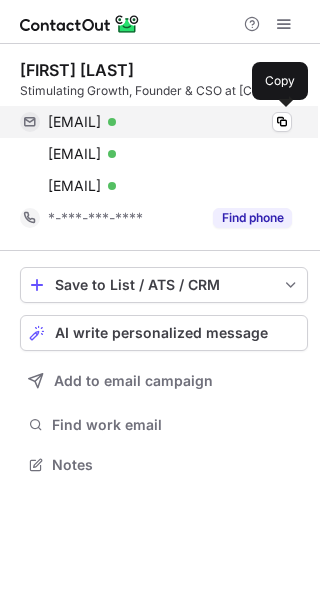 scroll, scrollTop: 10, scrollLeft: 10, axis: both 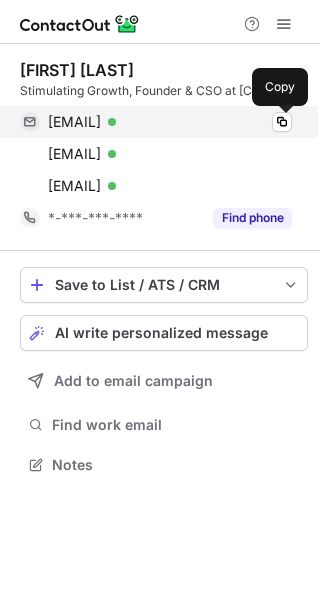 drag, startPoint x: 280, startPoint y: 119, endPoint x: 272, endPoint y: 135, distance: 17.888544 